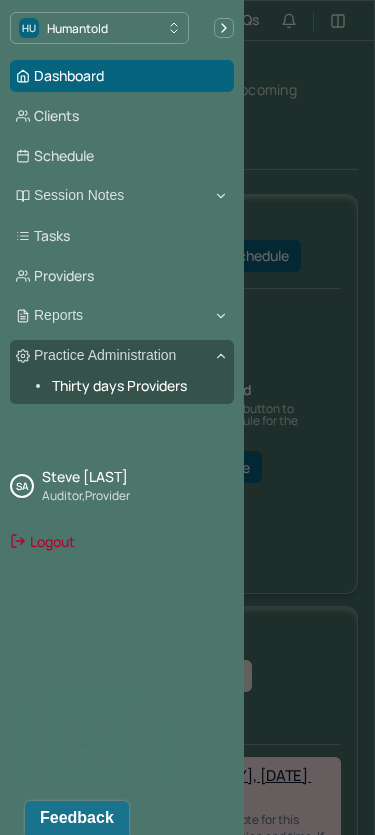 scroll, scrollTop: 0, scrollLeft: 0, axis: both 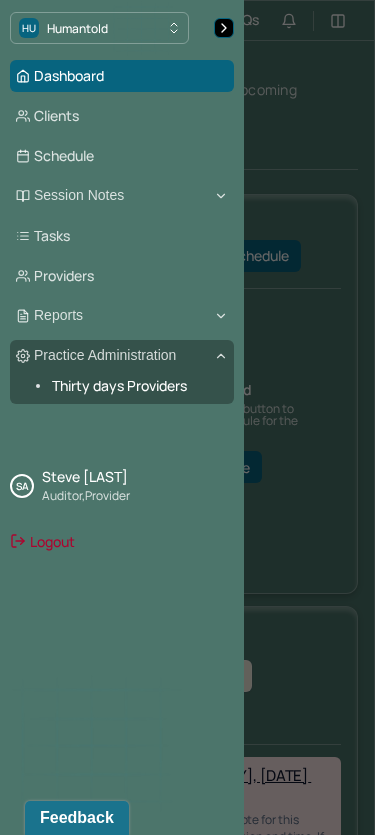 click 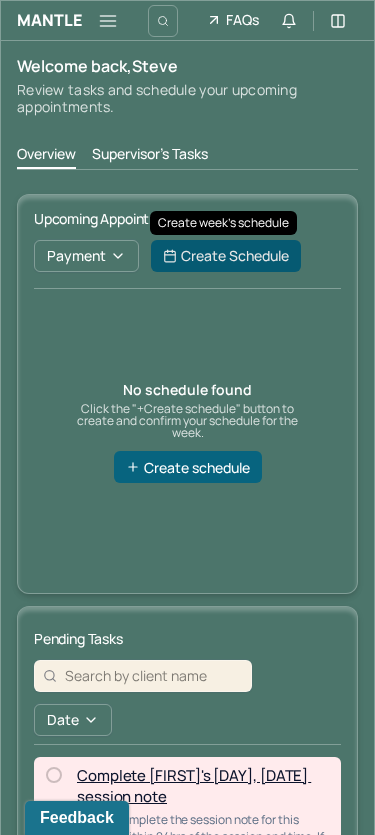 click on "Create Schedule" at bounding box center [226, 256] 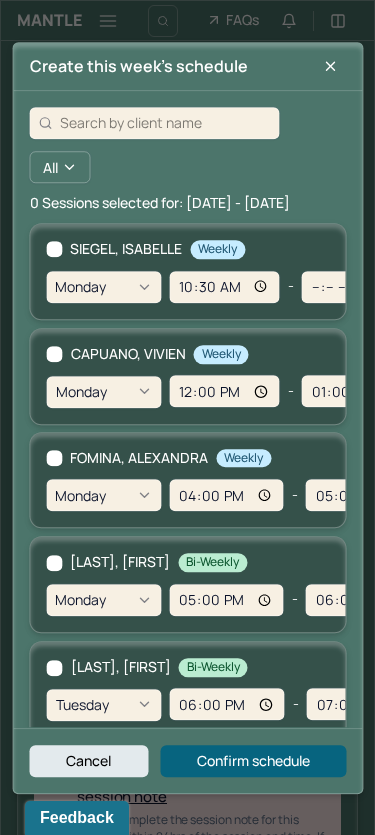 click on "[LAST], [FIRST] Weekly" at bounding box center (187, 250) 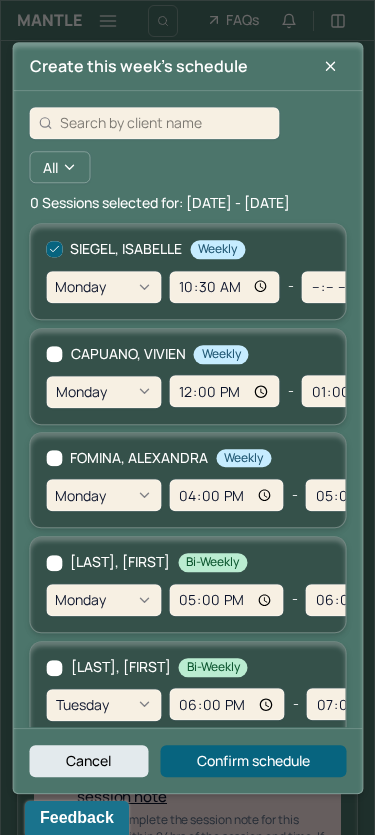checkbox on "true" 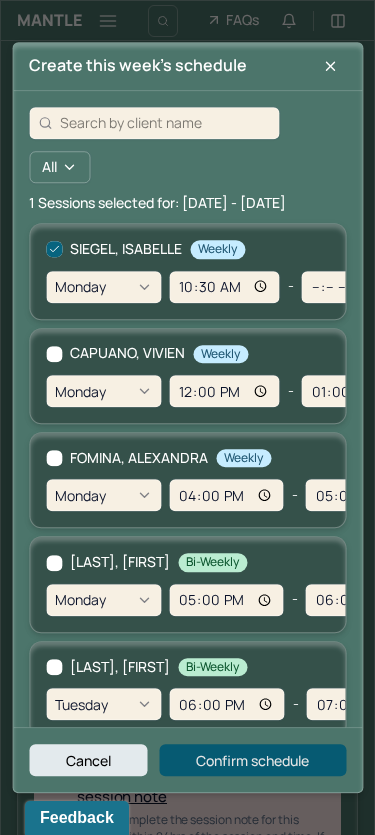 click on "Confirm schedule" at bounding box center (253, 760) 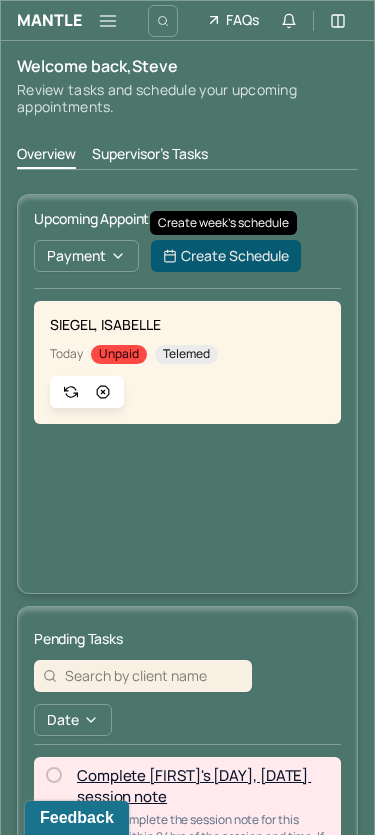 click on "Create Schedule" at bounding box center [226, 256] 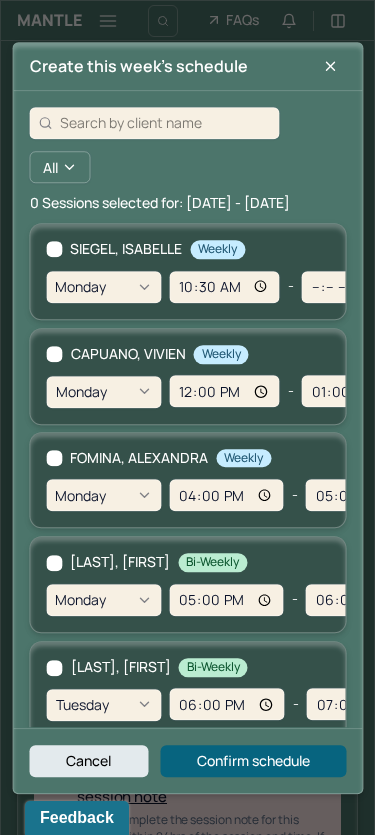 click at bounding box center (54, 354) 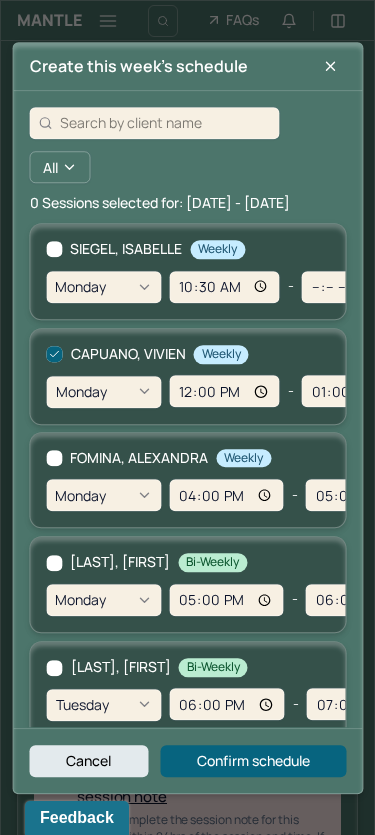 checkbox on "true" 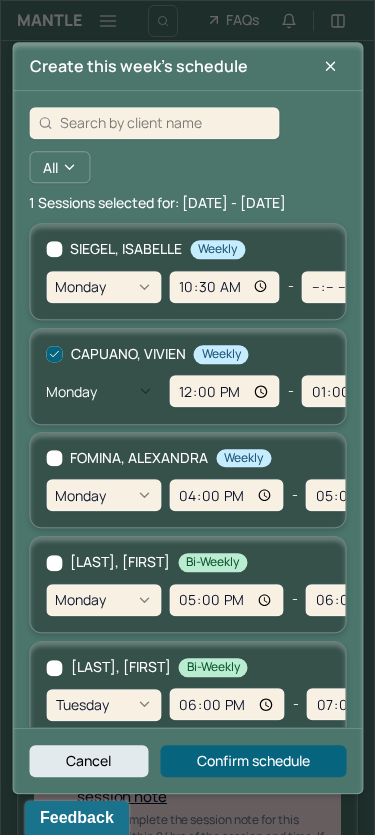 click on "Monday" at bounding box center (103, 391) 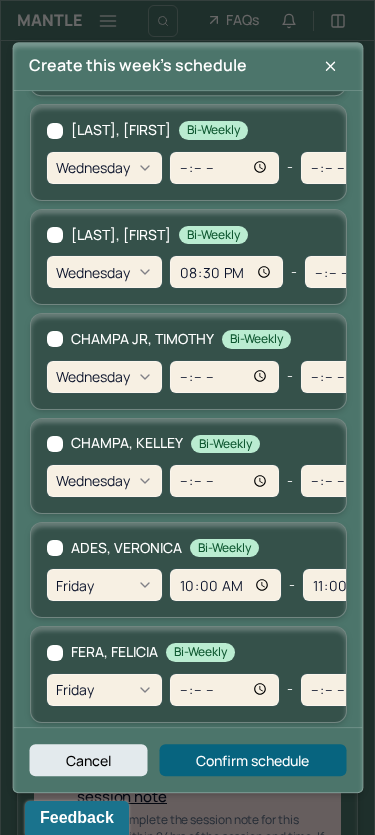 scroll, scrollTop: 1475, scrollLeft: 0, axis: vertical 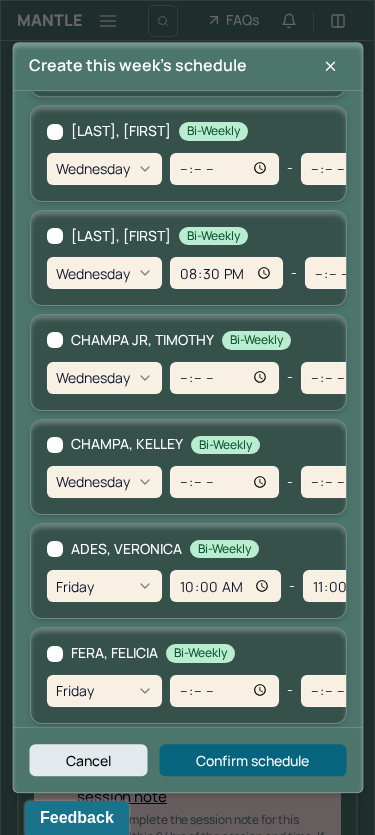 click at bounding box center (54, 654) 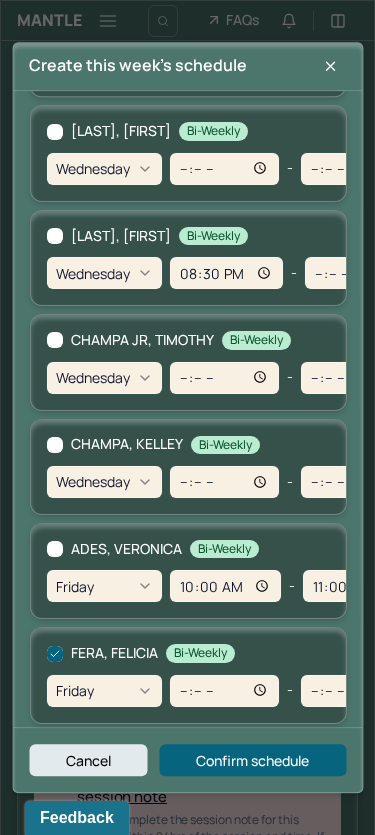 checkbox on "true" 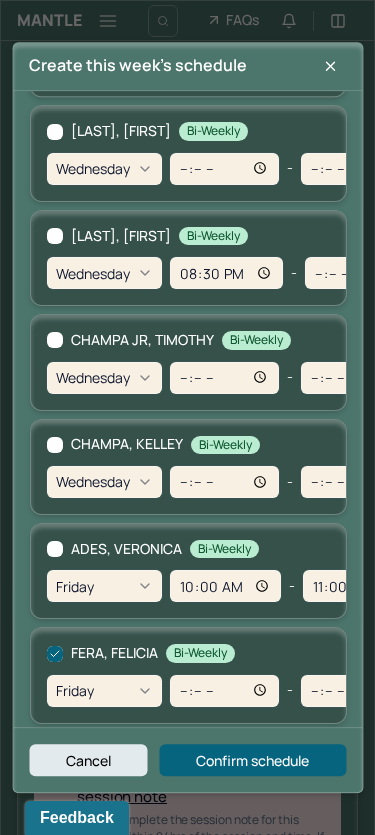 click on "HU Humantold Dashboard Clients Schedule Session Notes Tasks Providers Reports Practice Administration Thirty days Providers SA [FIRST]   [LAST] auditor,provider Logout Mantle  FAQs Theme SA [FIRST]   [LAST] Welcome back,  [FIRST] Review tasks and schedule your upcoming appointments. Overview Supervisor's Tasks Upcoming Appointment Payment Create Schedule [LAST], [FIRST] Today Unpaid Telemed Pending Tasks Date Complete [FIRST]'s [DAY], [DATE] session note Please complete the session note for this session within 24hrs of the session end time. If the session did not occur, please indicate that the session did not happen by using the "Report Session as Cancelled" option on the right. If the client cancelled with less than 24hrs notice, please complete the cancellation note. Due date: [DATE] Complete [FIRST]'s [DAY], [DATE] session note Due date: [DATE] Complete [FIRST]'s [DAY], [DATE] session note Due date: [DATE] Client Aug 4 - Aug 10, 2025 Week My Caseload Supervisee’s CL 4 Mon -" at bounding box center (187, 831) 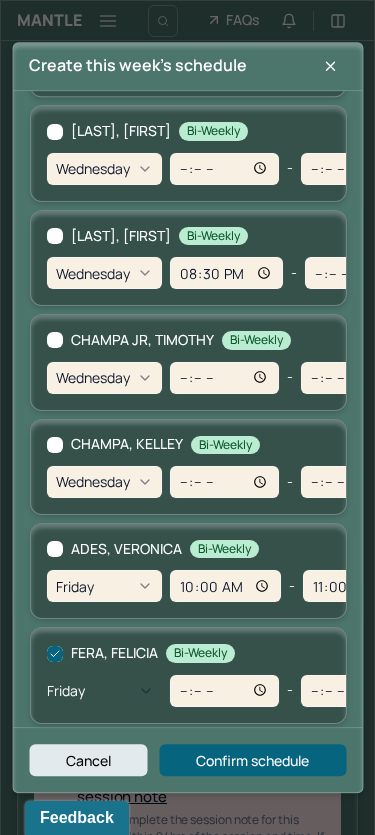 click on "Tuesday" at bounding box center (57, 1687) 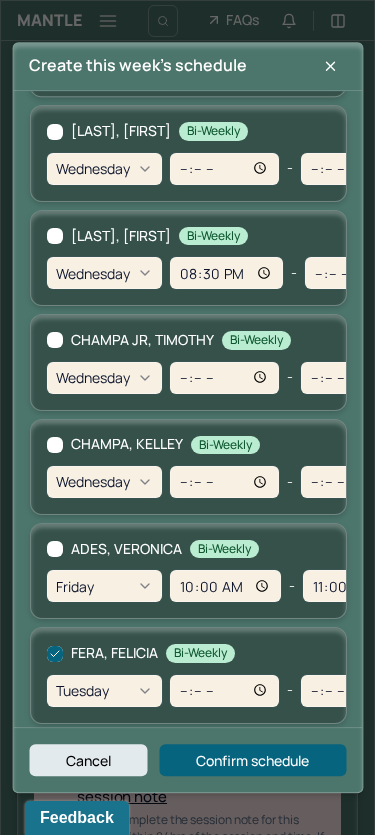 click on "[TIME]" at bounding box center (224, 691) 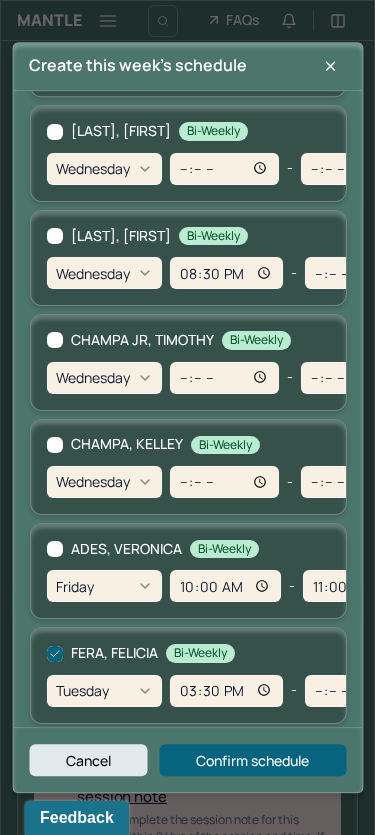 type on "17:30" 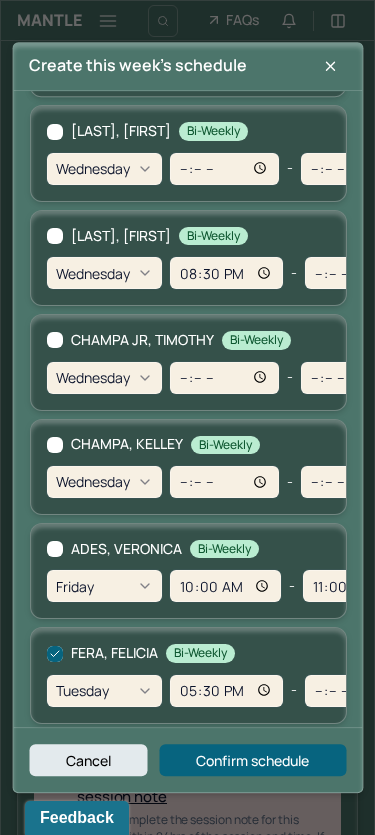 click on "[TIME]" at bounding box center (360, 691) 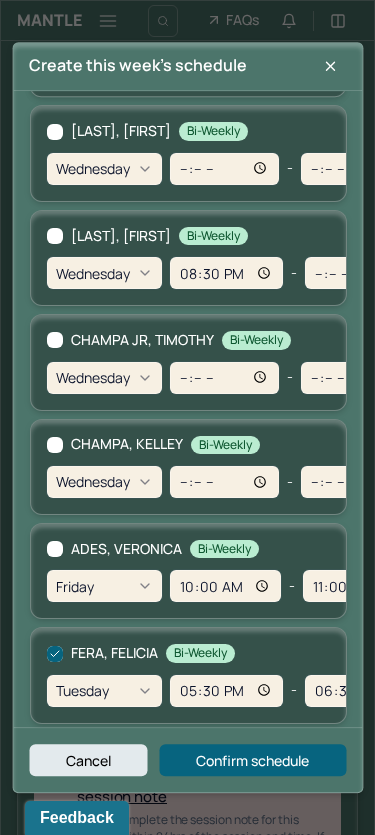 type on "18:00" 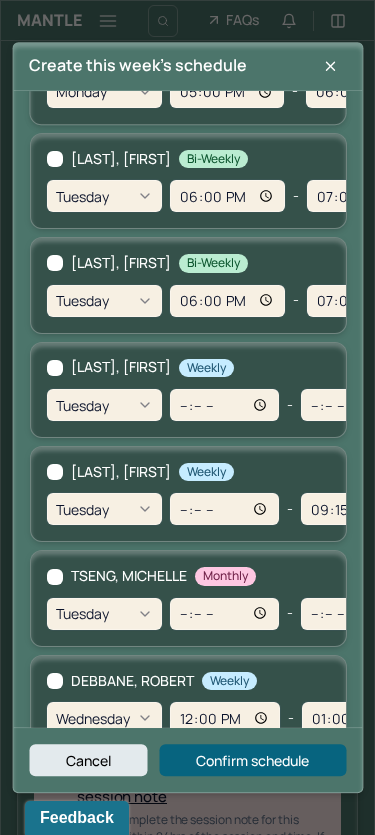 scroll, scrollTop: 516, scrollLeft: 0, axis: vertical 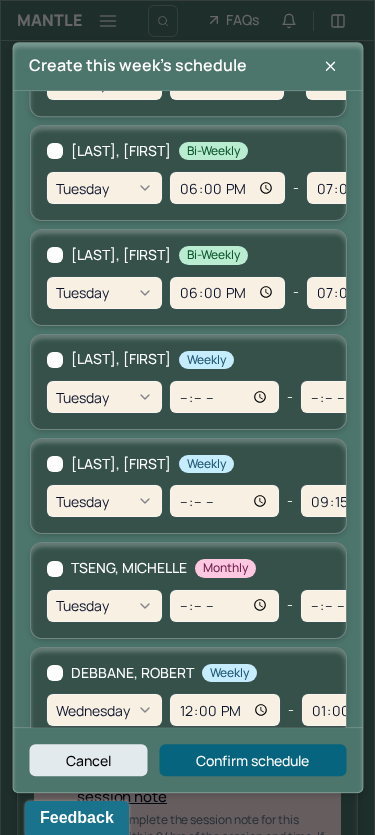 click at bounding box center (54, 256) 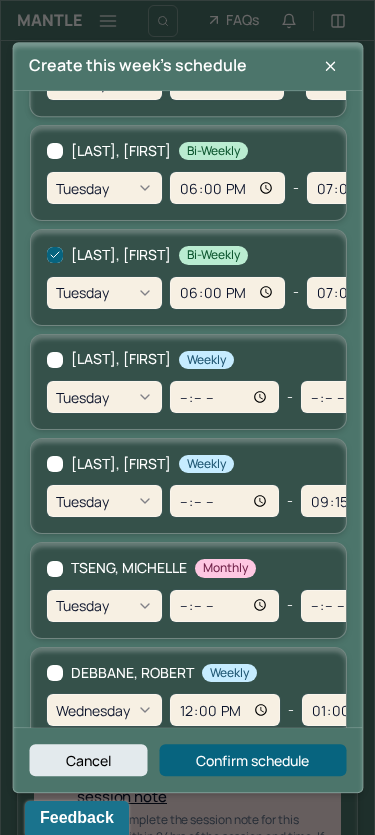 checkbox on "true" 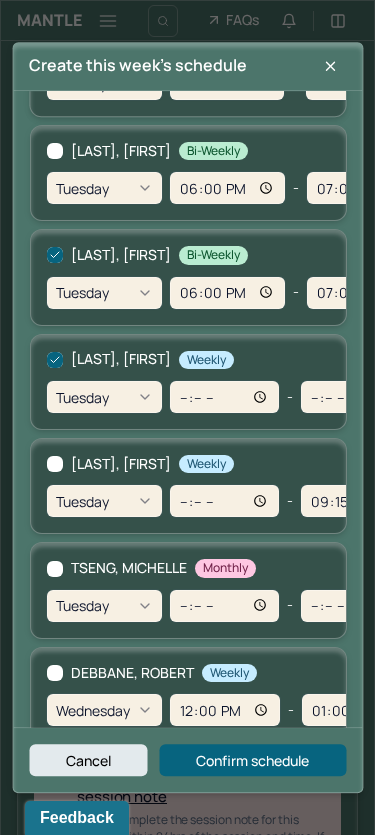 checkbox on "true" 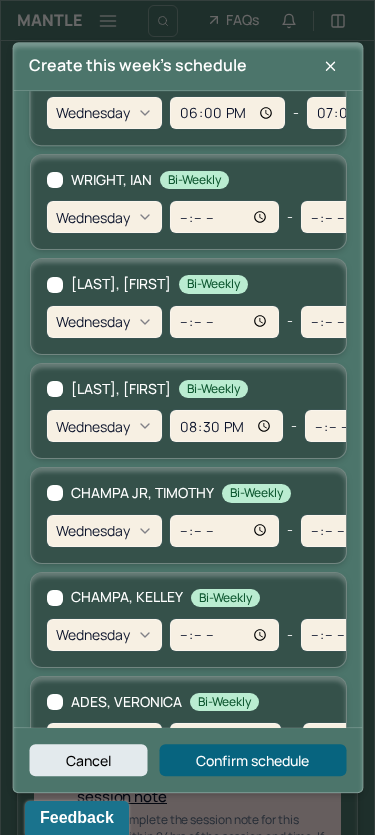 scroll, scrollTop: 1333, scrollLeft: 0, axis: vertical 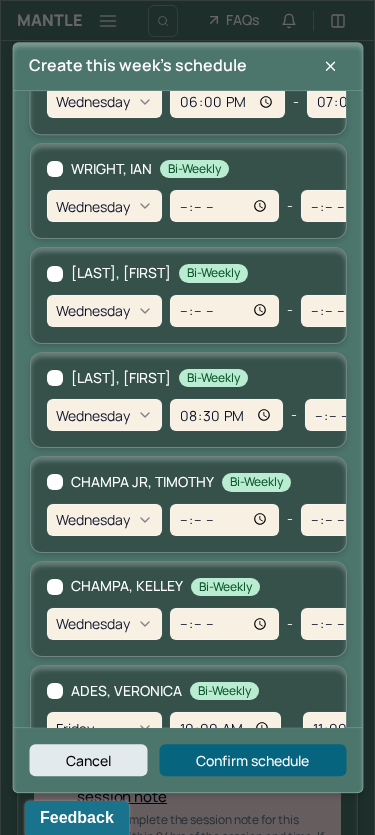 click at bounding box center (54, 378) 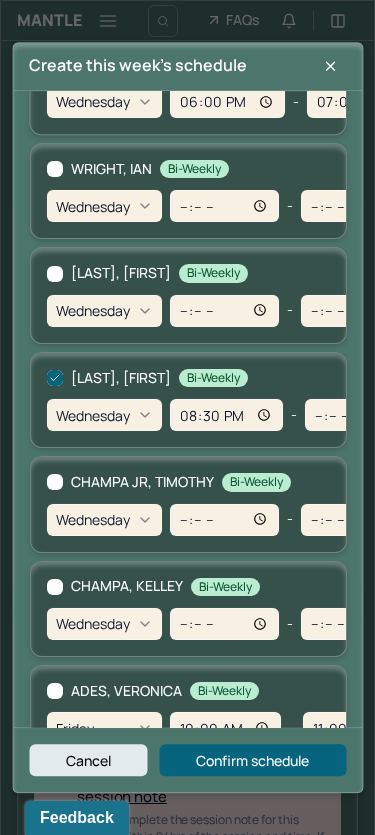 checkbox on "true" 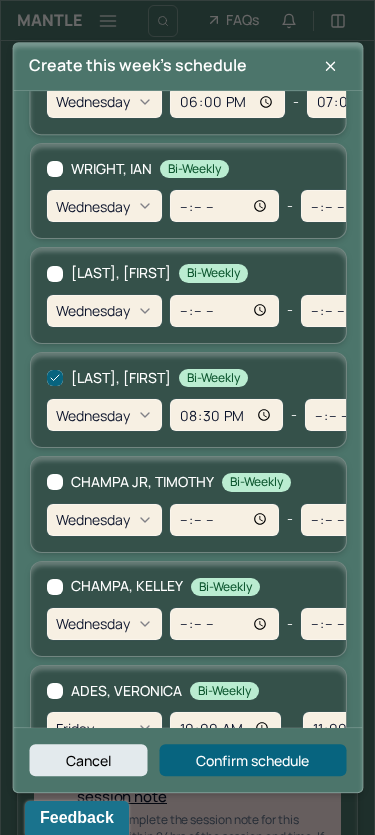 click on "Wednesday" at bounding box center (92, 415) 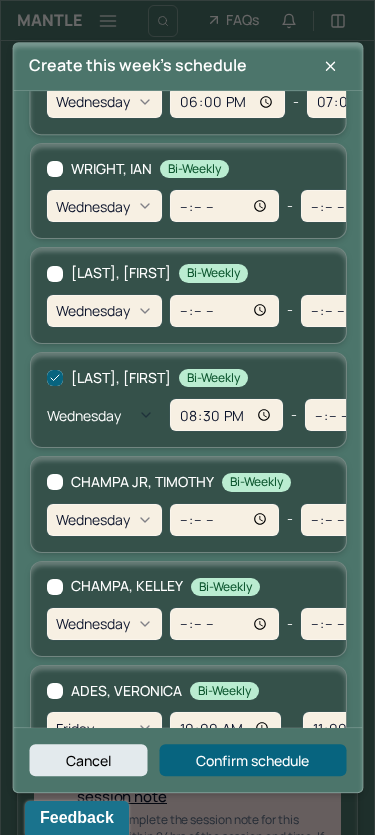 click on "Tuesday" at bounding box center (57, 1687) 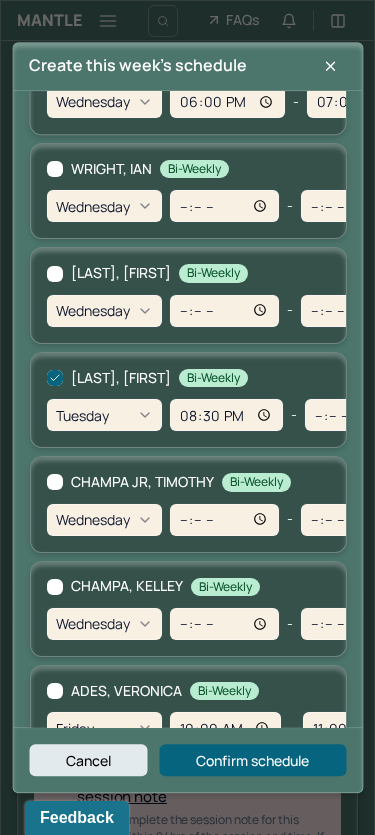 click 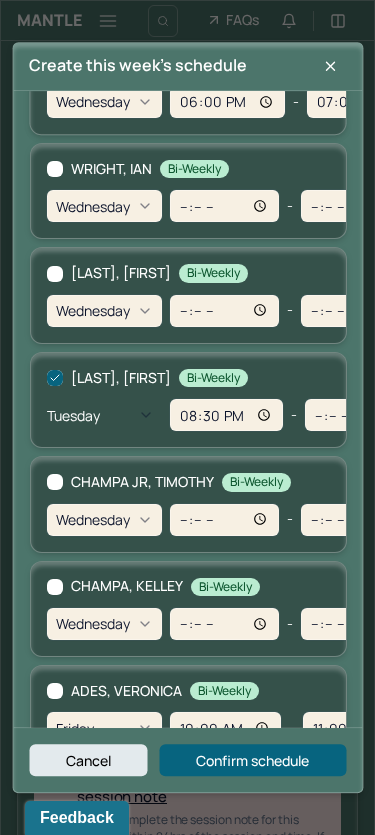 click on "20:30" at bounding box center (226, 415) 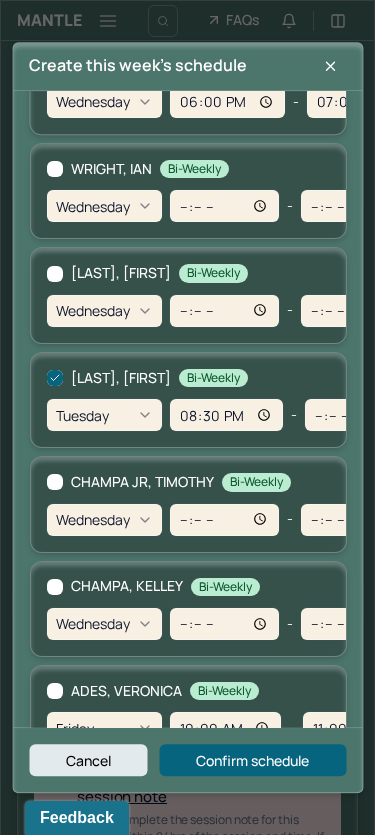 click on "20:30" at bounding box center (226, 415) 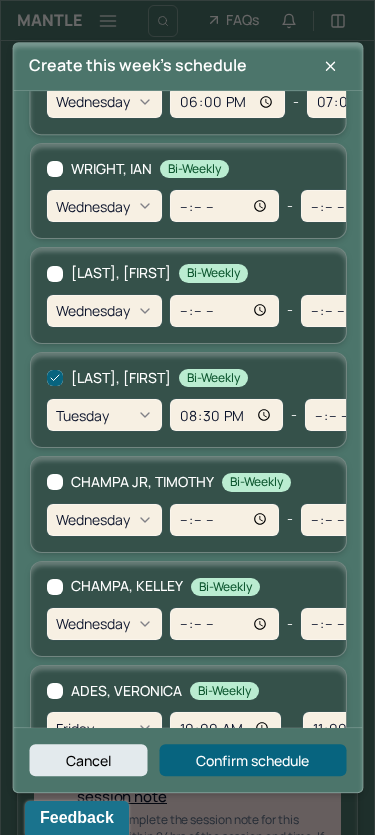 type on "21:00" 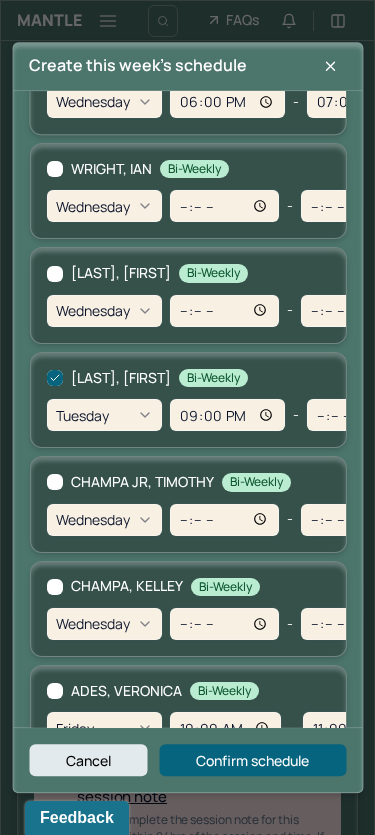 click on "[TIME]" at bounding box center [362, 415] 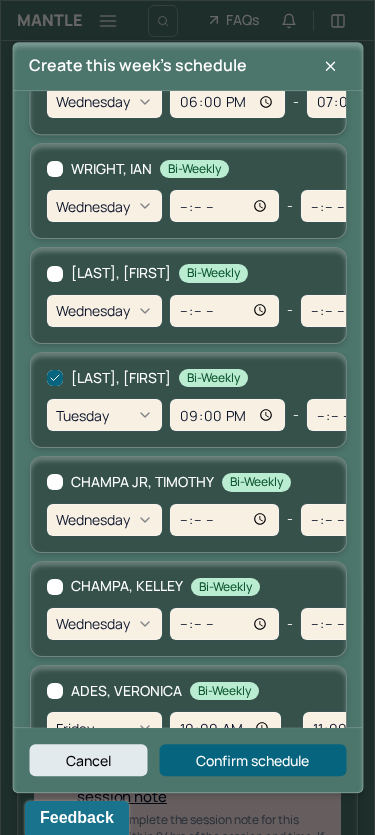 type on "22:00" 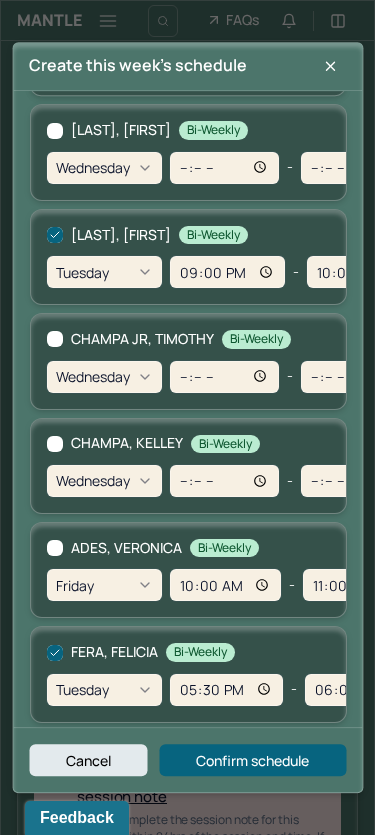 scroll, scrollTop: 1475, scrollLeft: 0, axis: vertical 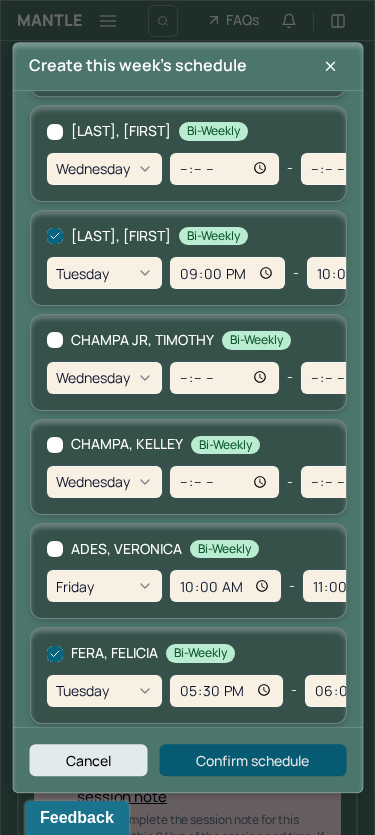 click on "Confirm schedule" at bounding box center (253, 760) 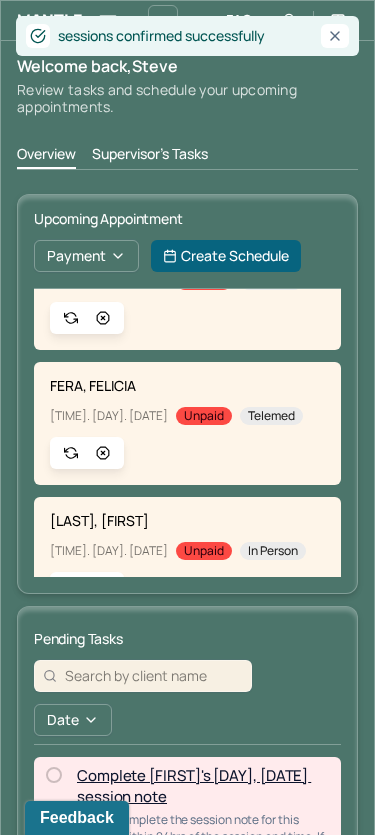 scroll, scrollTop: 246, scrollLeft: 0, axis: vertical 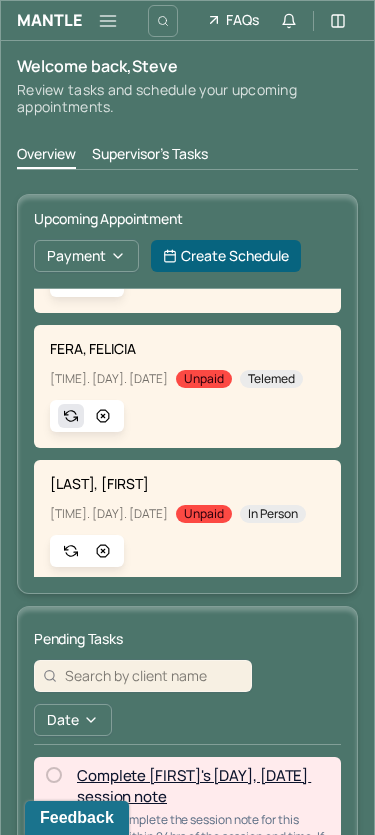 click 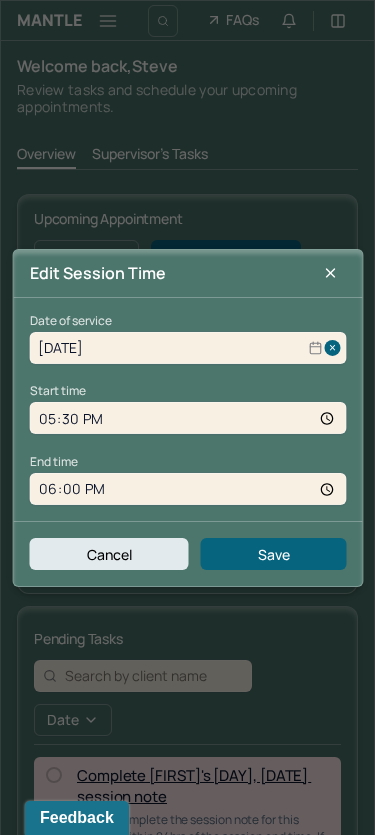 click on "17:30" at bounding box center (187, 418) 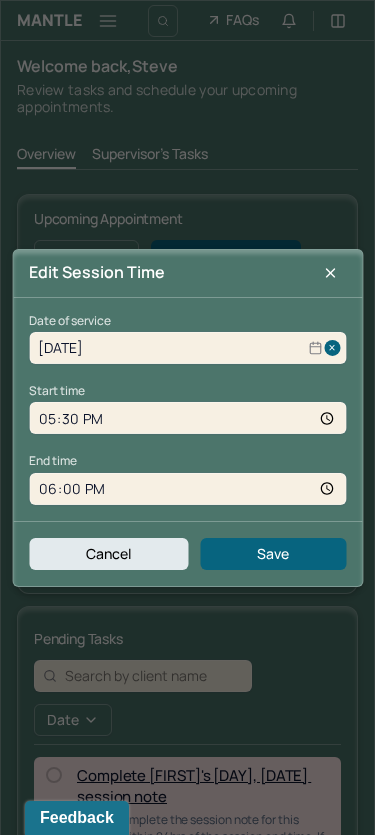 type on "17:00" 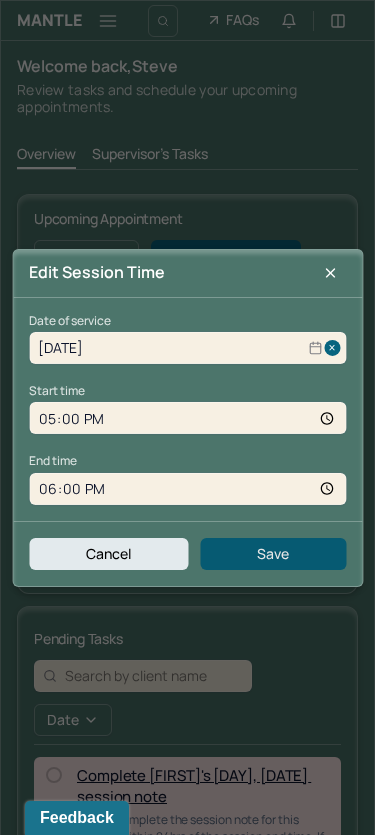 click on "Save" at bounding box center [273, 554] 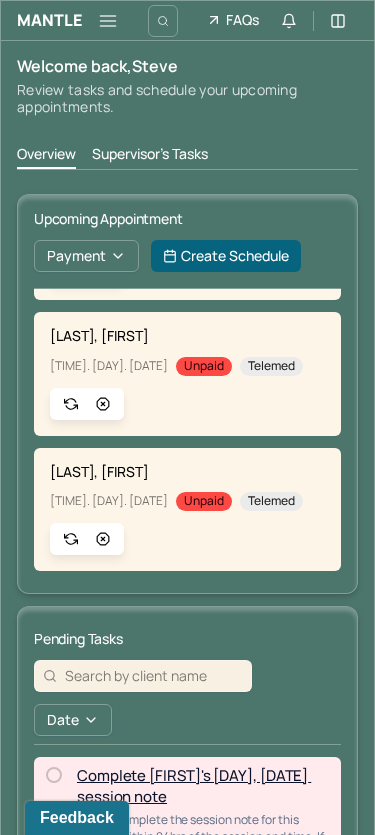 scroll, scrollTop: 526, scrollLeft: 0, axis: vertical 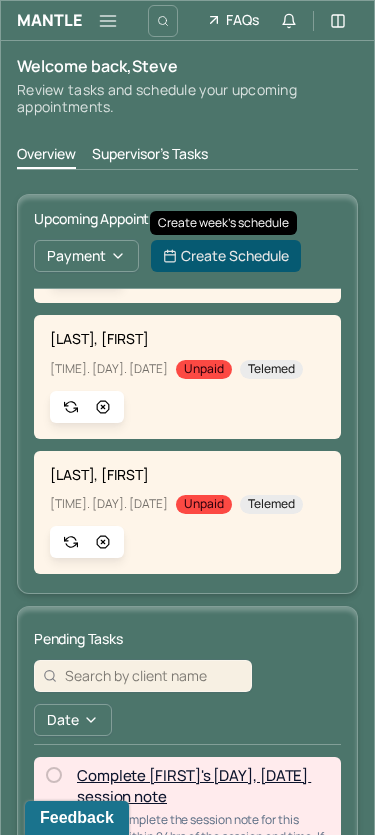 click on "Create Schedule" at bounding box center [226, 256] 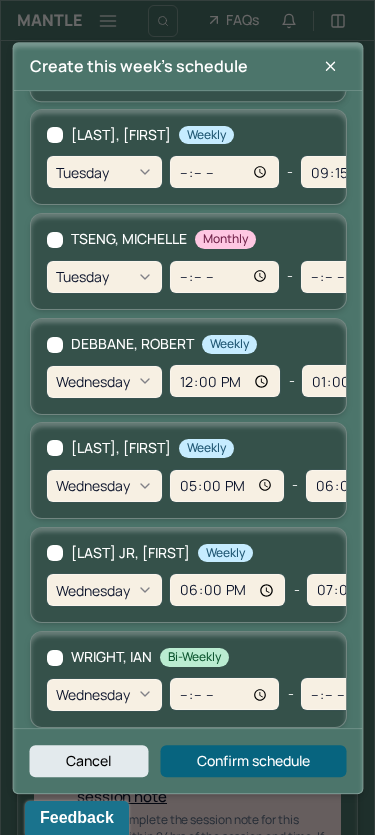 scroll, scrollTop: 850, scrollLeft: 0, axis: vertical 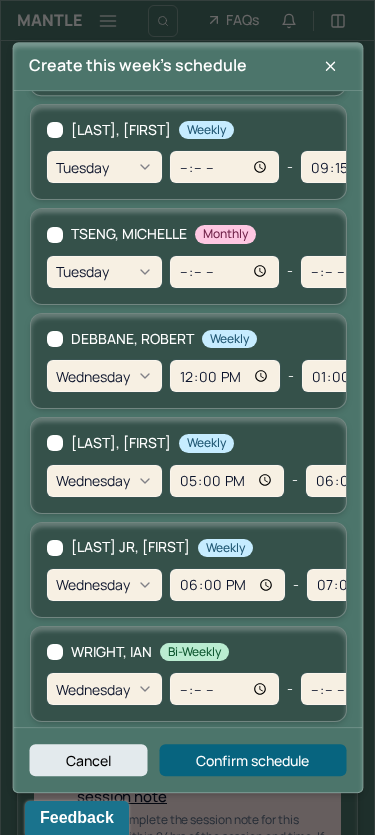 click at bounding box center (54, 339) 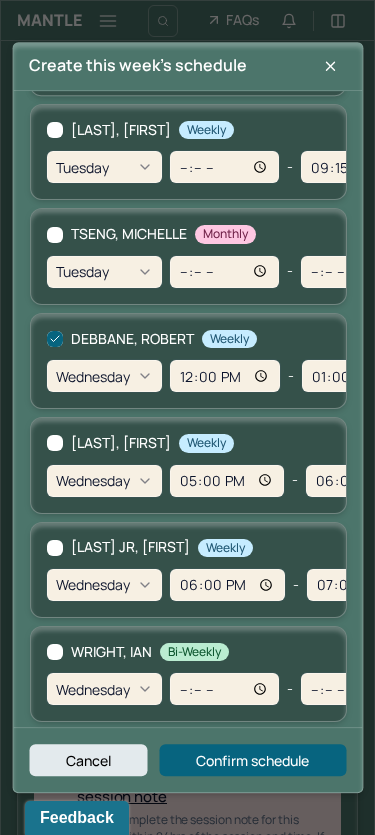 checkbox on "true" 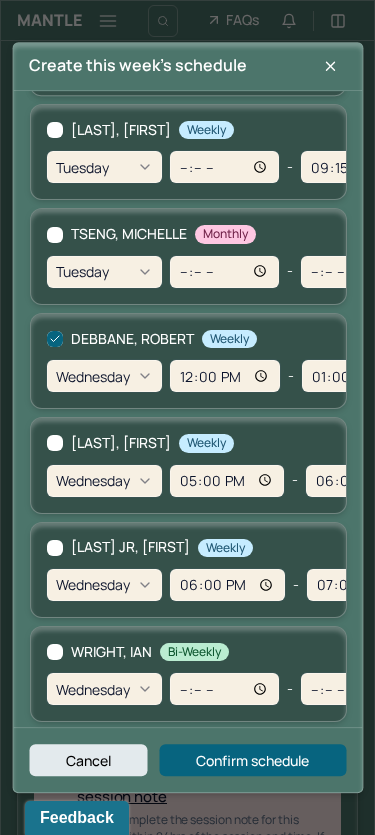 click on "12:00" at bounding box center (224, 376) 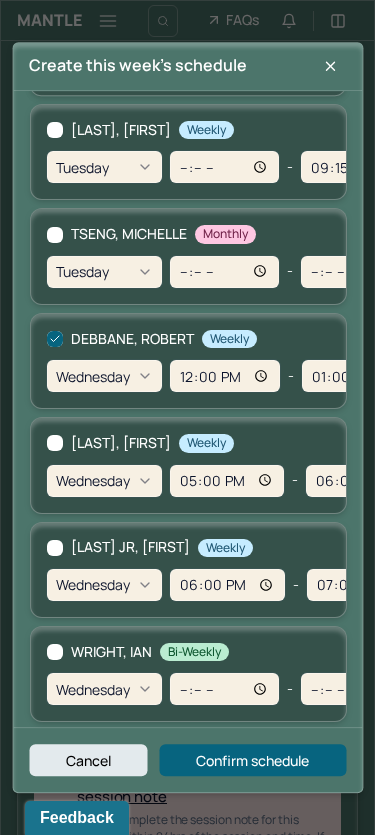 type on "11:00" 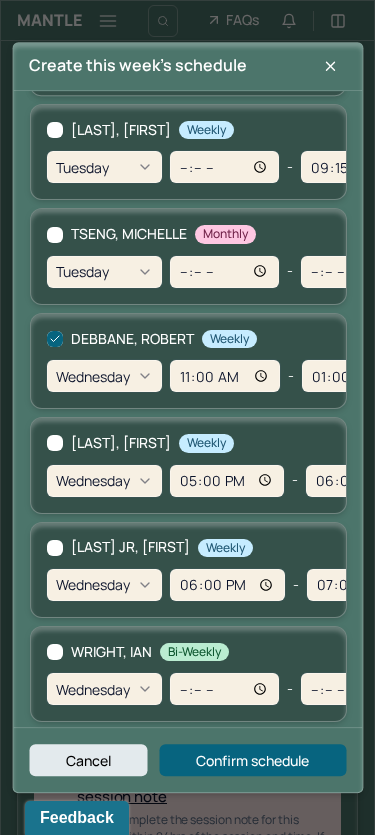click on "13:00" at bounding box center [358, 376] 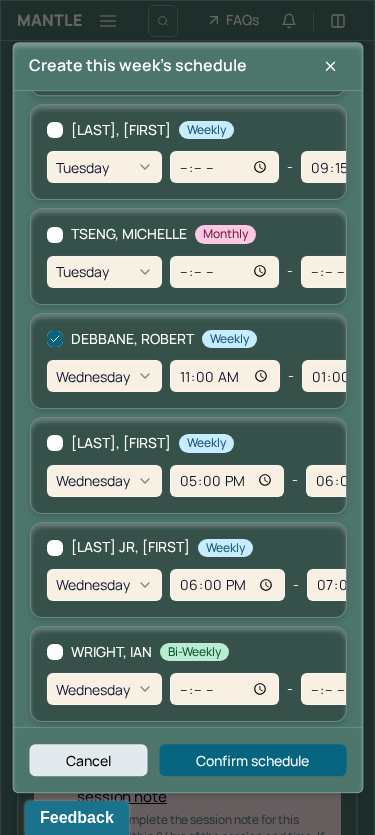 type on "12:00" 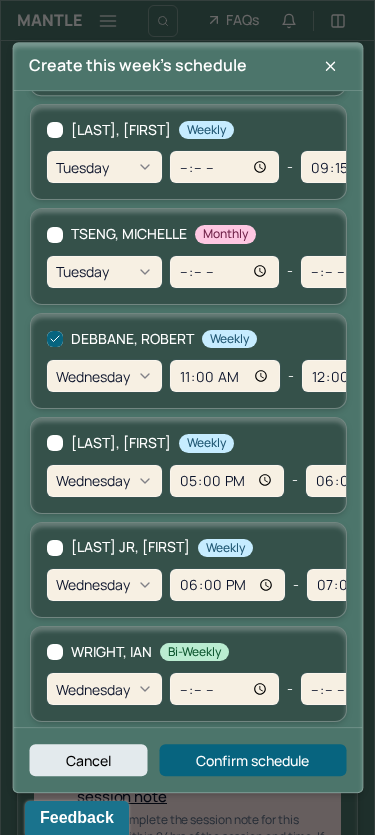 click at bounding box center [54, 652] 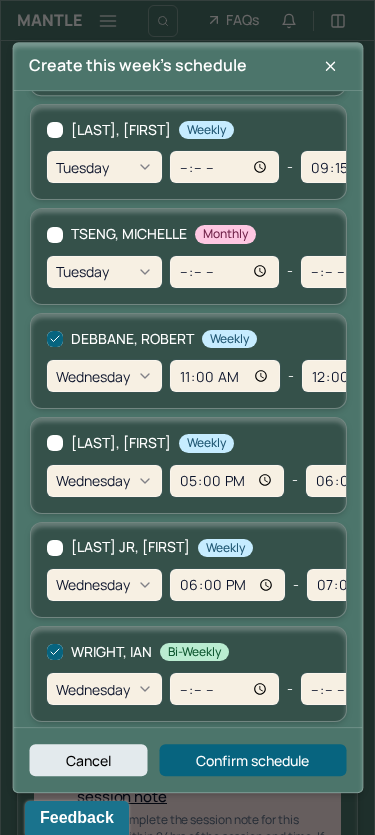 checkbox on "true" 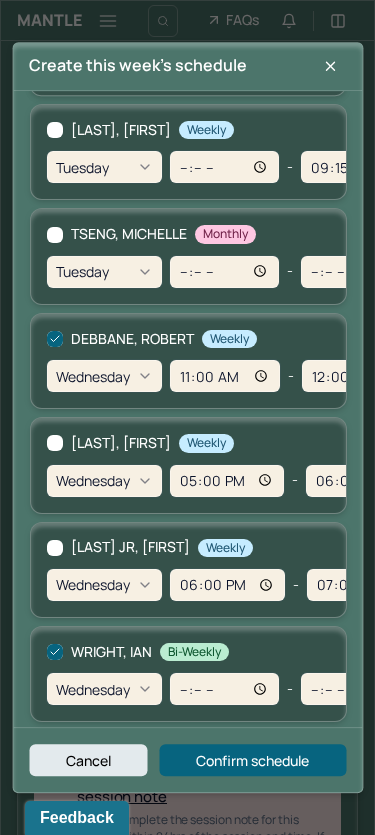 click on "[TIME]" at bounding box center (224, 690) 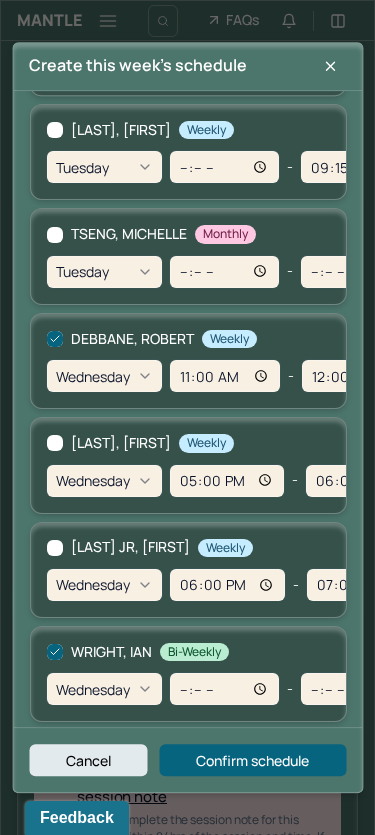 type on "19:00" 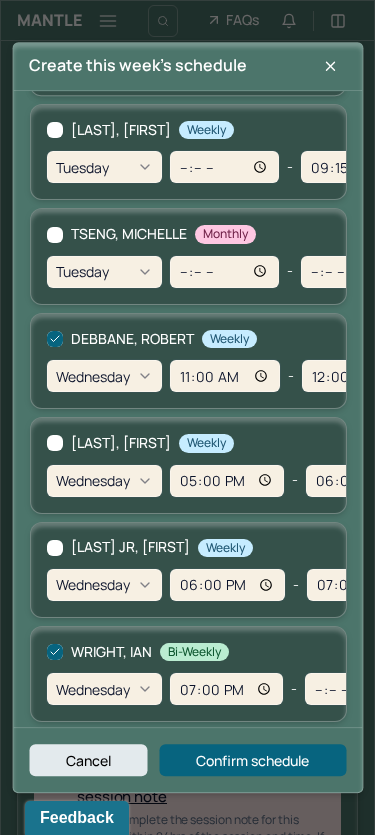 click on "[TIME]" at bounding box center (360, 690) 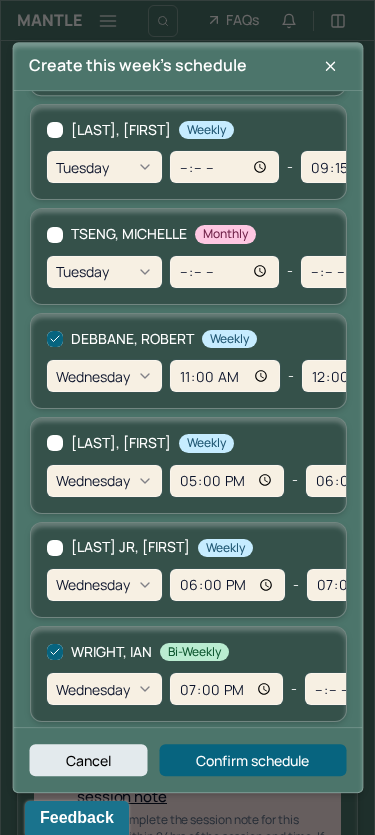 type on "20:00" 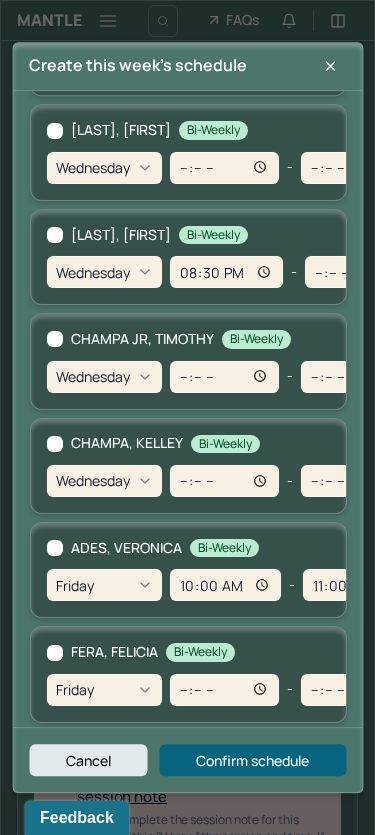 scroll, scrollTop: 1475, scrollLeft: 0, axis: vertical 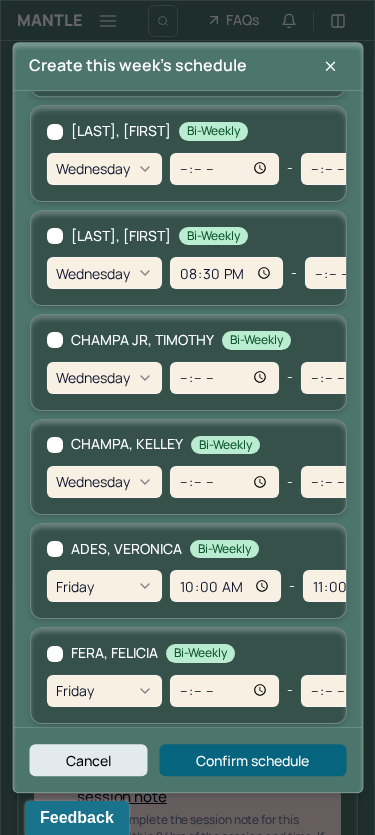 click at bounding box center (54, 445) 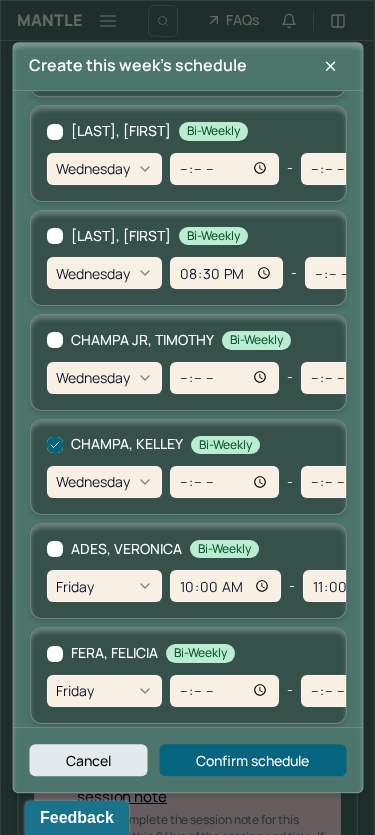 checkbox on "true" 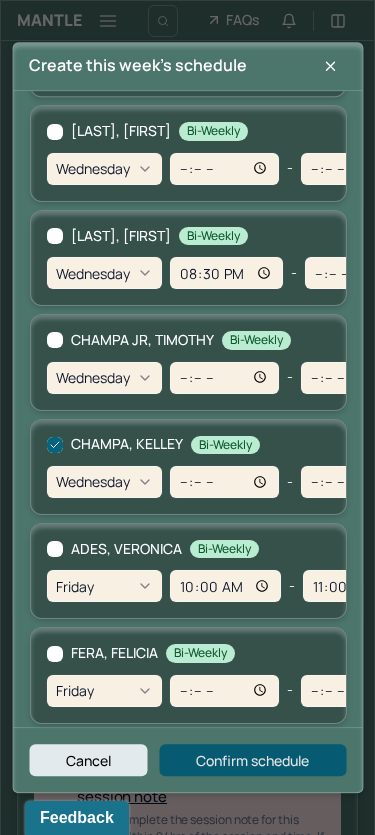 click on "Confirm schedule" at bounding box center [253, 760] 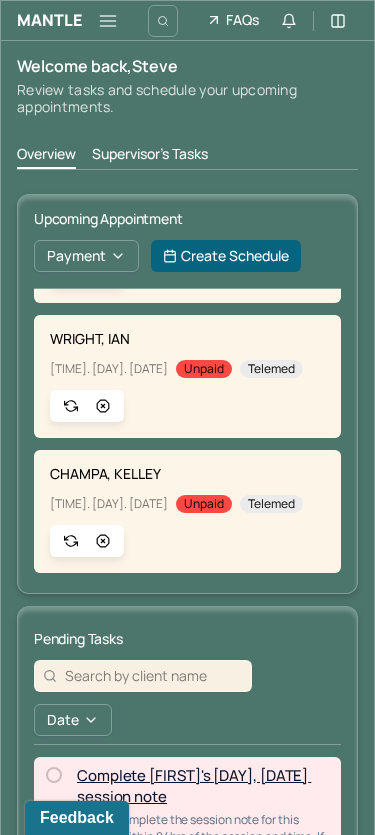 scroll, scrollTop: 928, scrollLeft: 0, axis: vertical 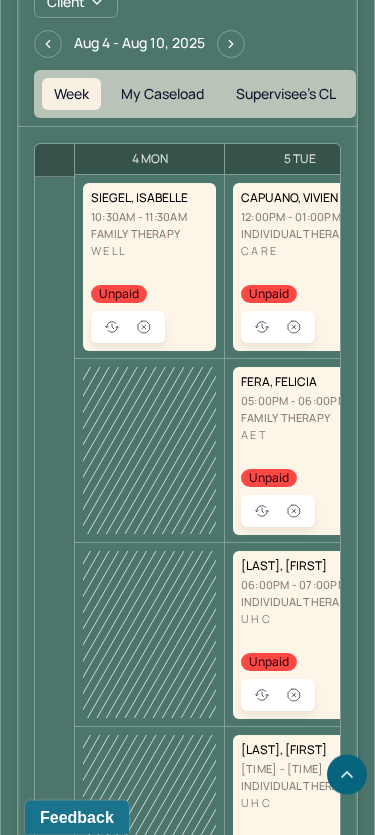 click at bounding box center [149, 635] 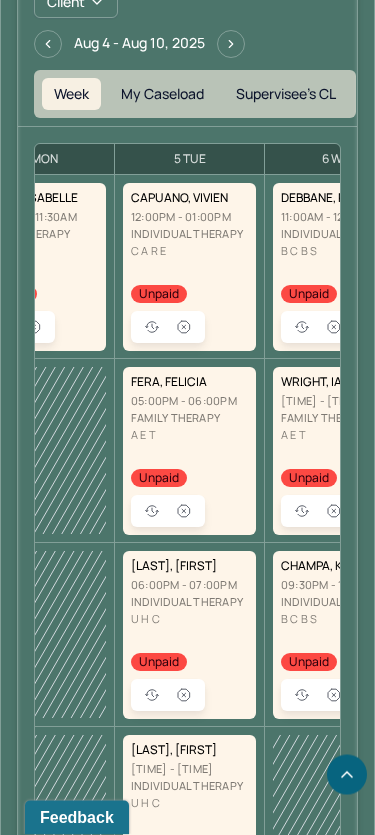 scroll, scrollTop: 0, scrollLeft: 128, axis: horizontal 